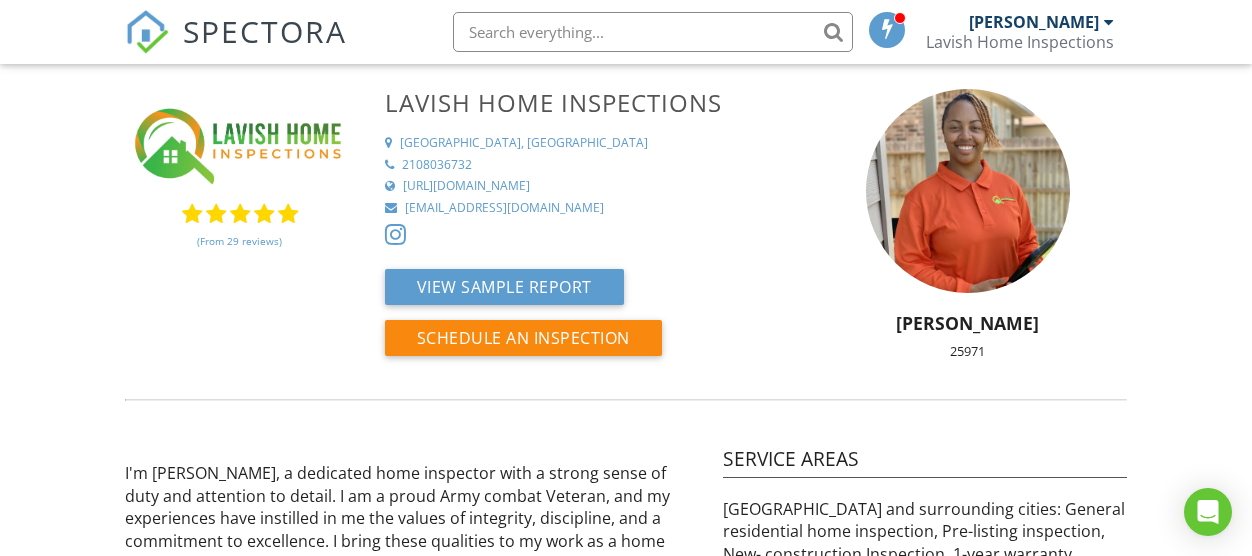 scroll, scrollTop: 0, scrollLeft: 0, axis: both 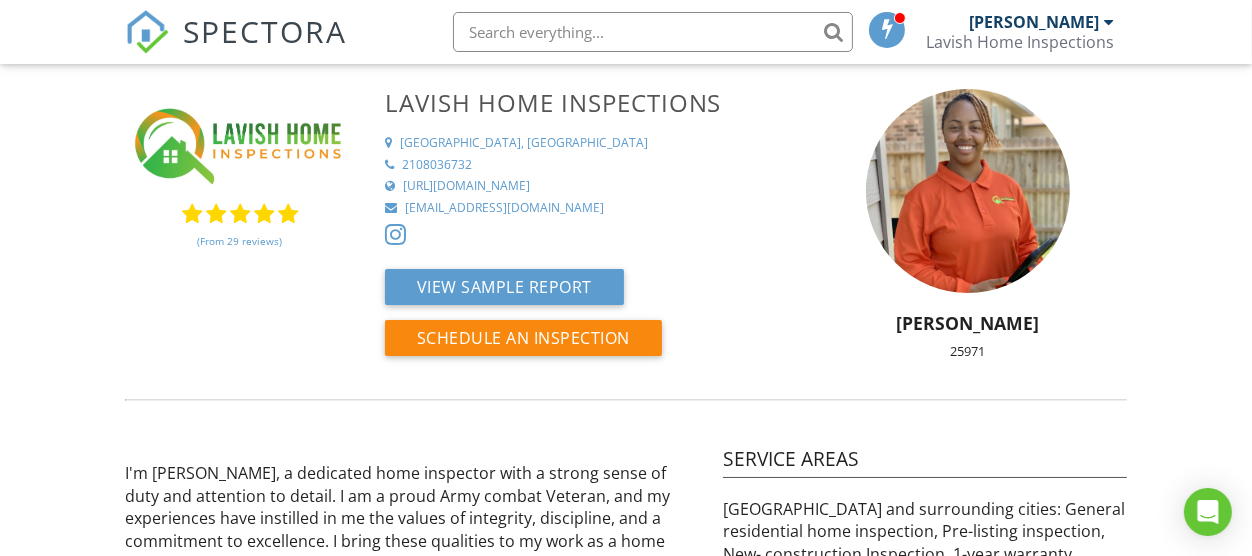 click on "SPECTORA" at bounding box center [265, 31] 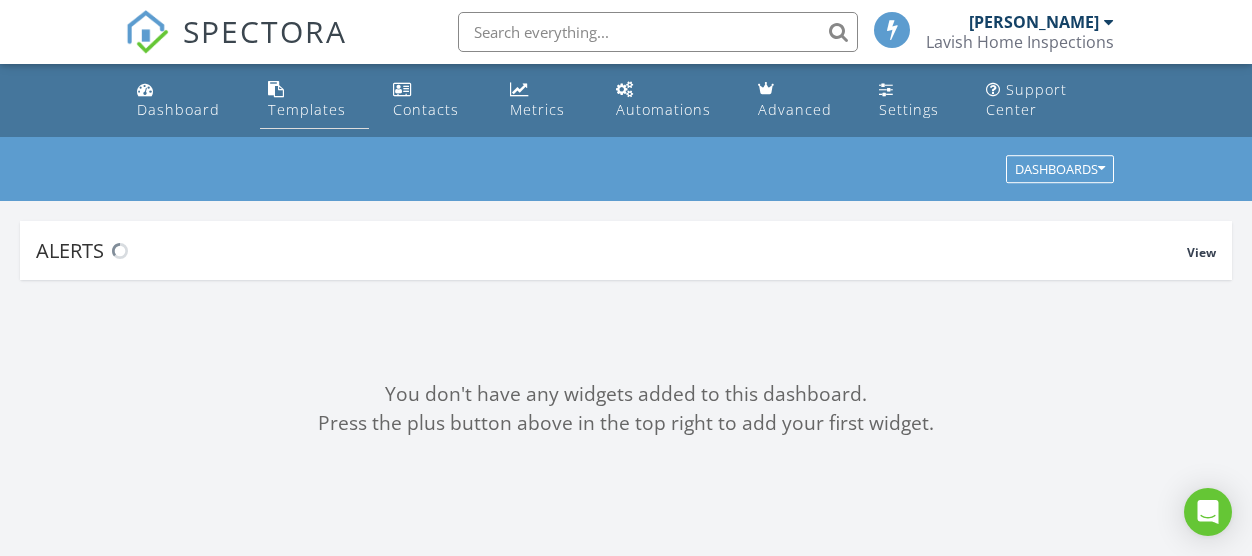 scroll, scrollTop: 0, scrollLeft: 0, axis: both 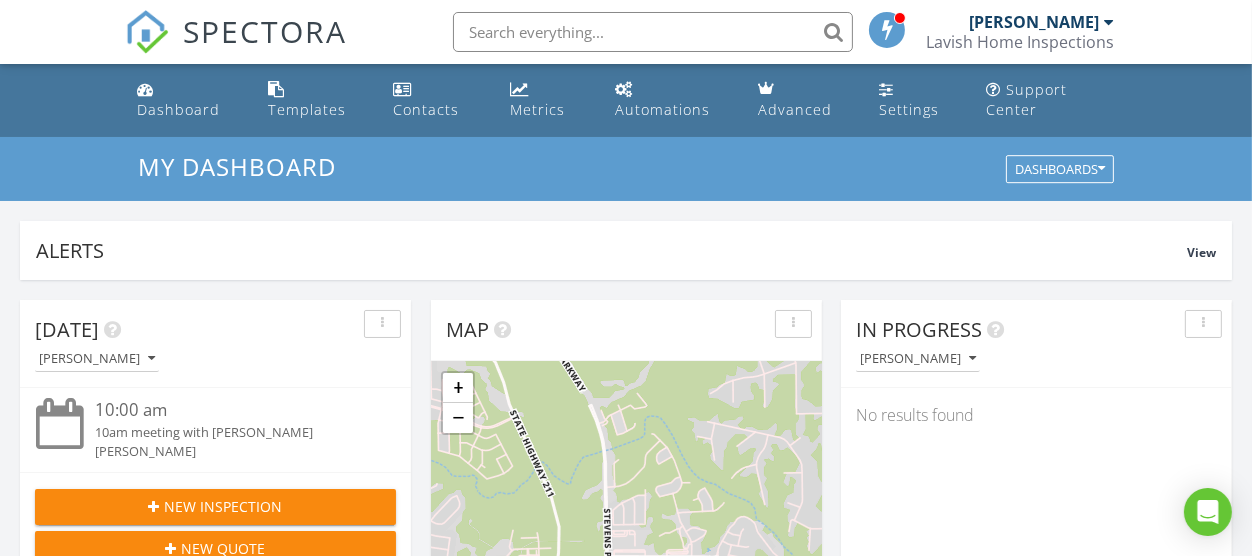 click on "[PERSON_NAME]
Lavish Home Inspections
Role:
Inspector
Change Role
Dashboard
New Inspection
Inspections
Calendar
Template Editor
Contacts
Automations
Team
Metrics
Payments
Data Exports
Billing
Reporting
Advanced
Settings
What's New
Sign Out" at bounding box center (1022, 32) 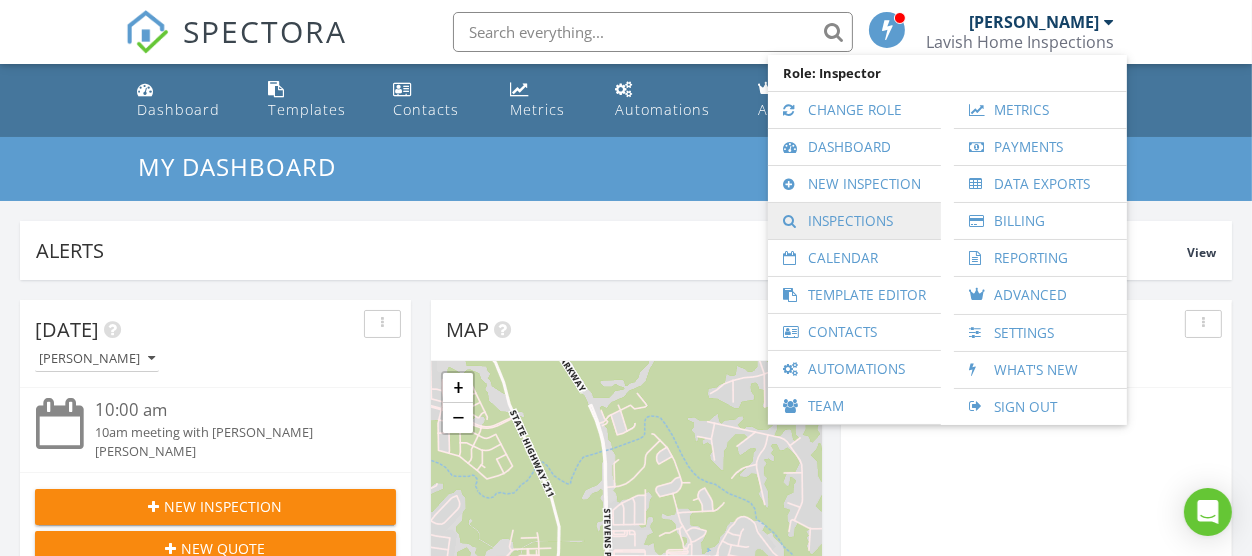 click on "Inspections" at bounding box center (854, 221) 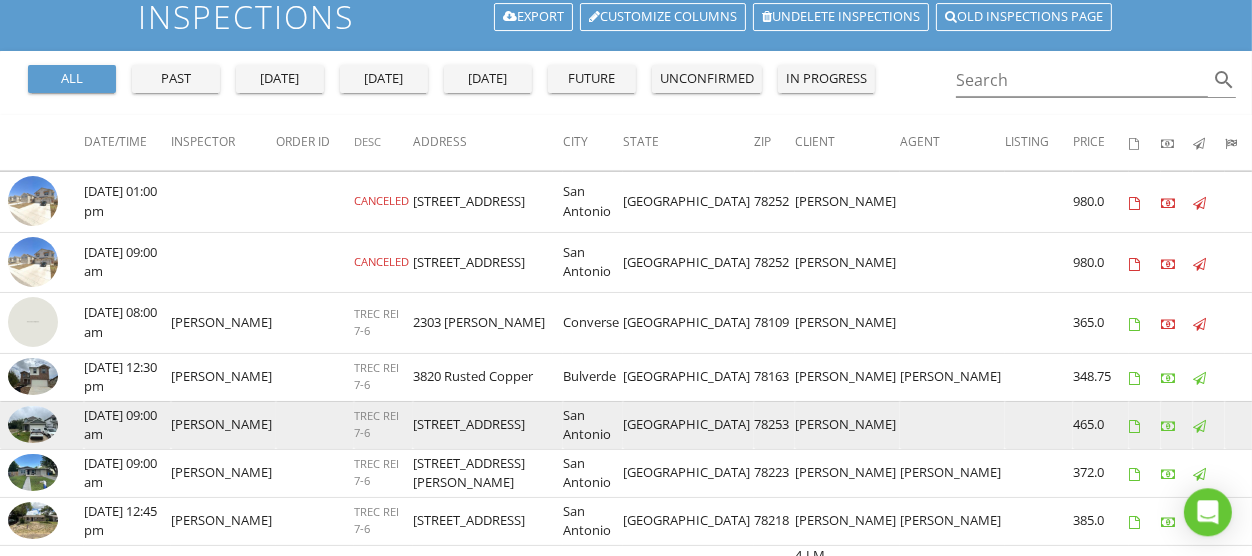 scroll, scrollTop: 110, scrollLeft: 0, axis: vertical 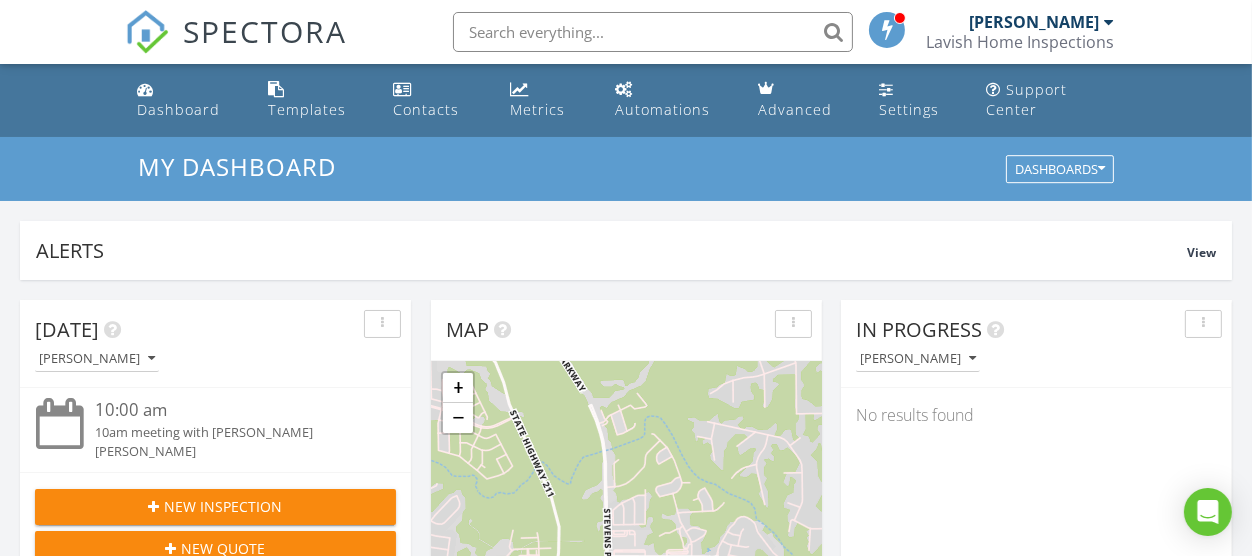 click on "Lavish Home Inspections" at bounding box center (1020, 42) 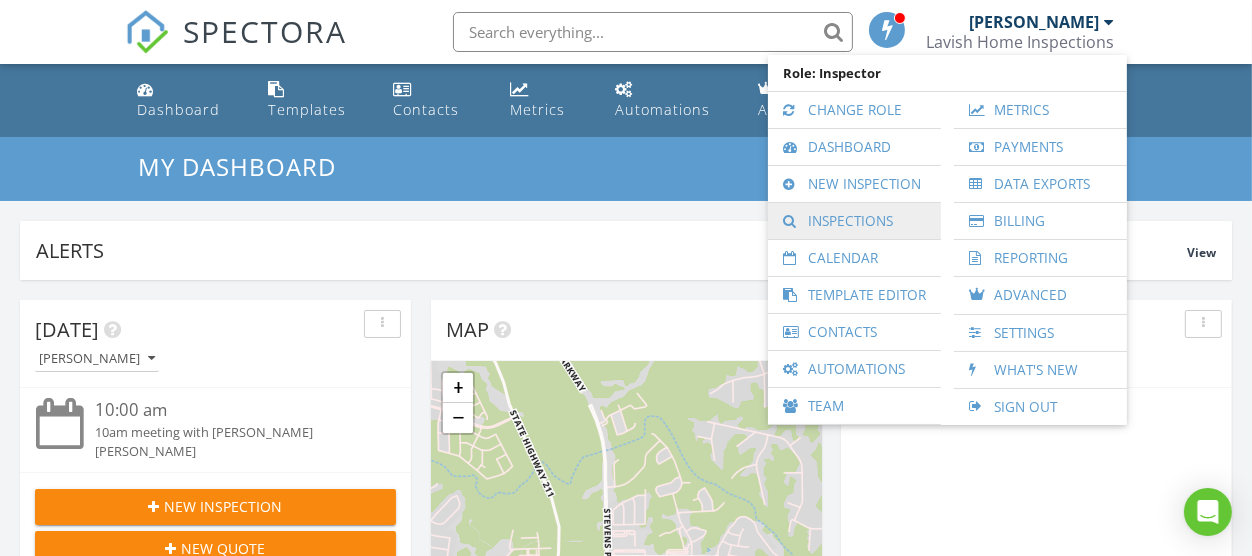 click on "Inspections" at bounding box center (854, 221) 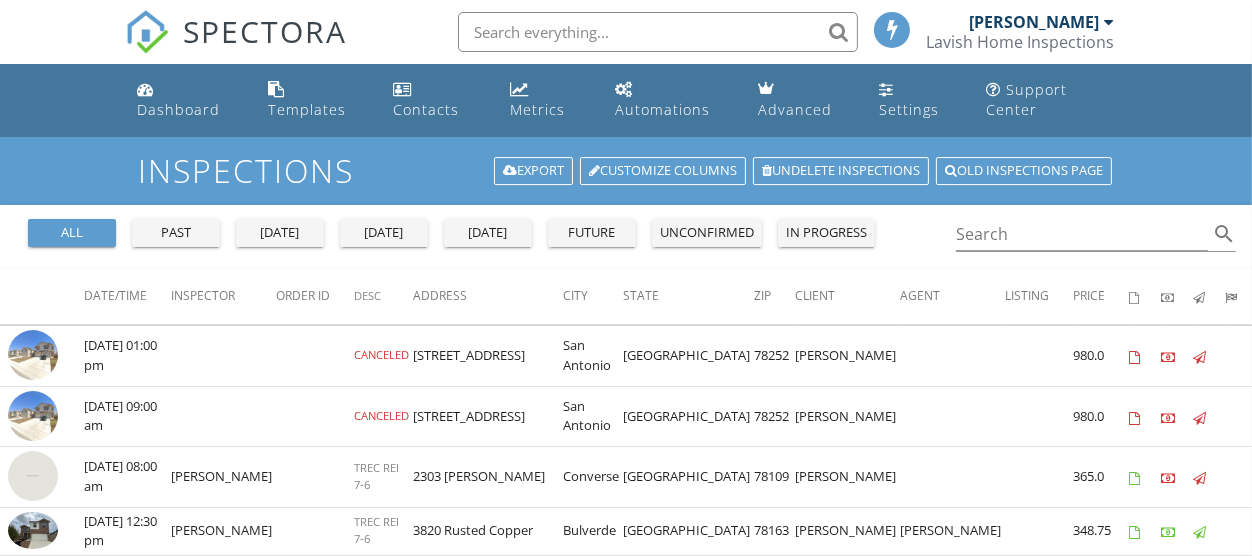 scroll, scrollTop: 110, scrollLeft: 0, axis: vertical 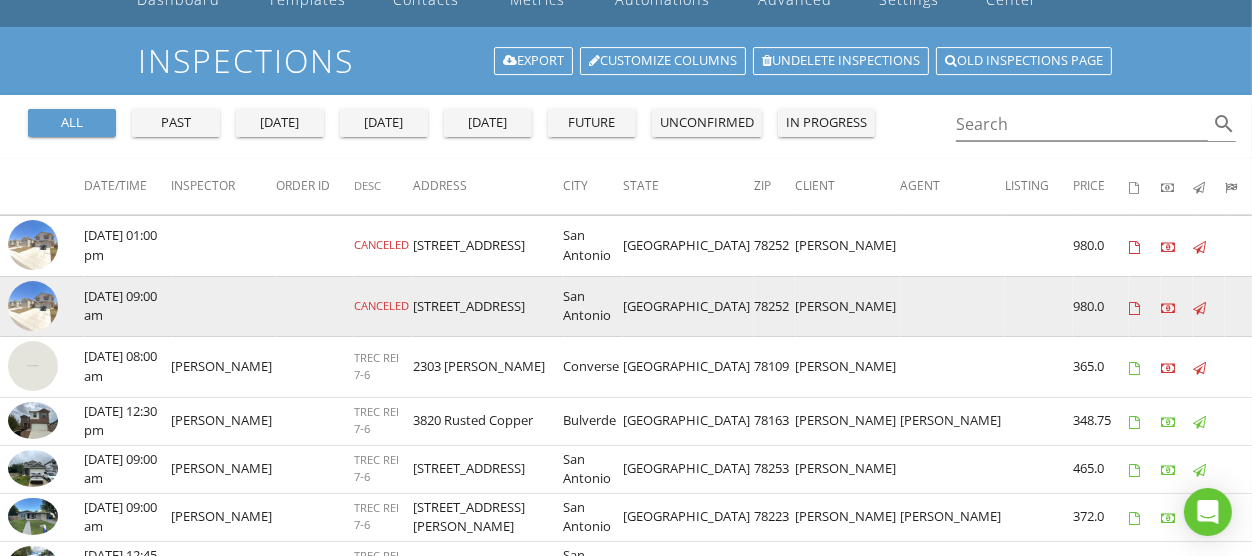 click at bounding box center (33, 306) 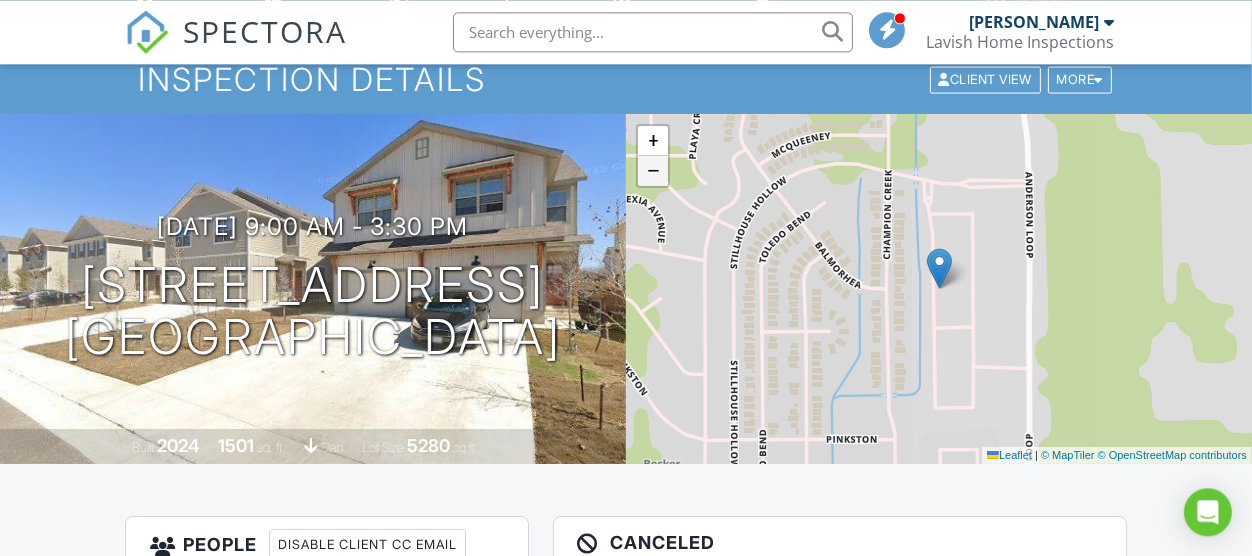 scroll, scrollTop: 0, scrollLeft: 0, axis: both 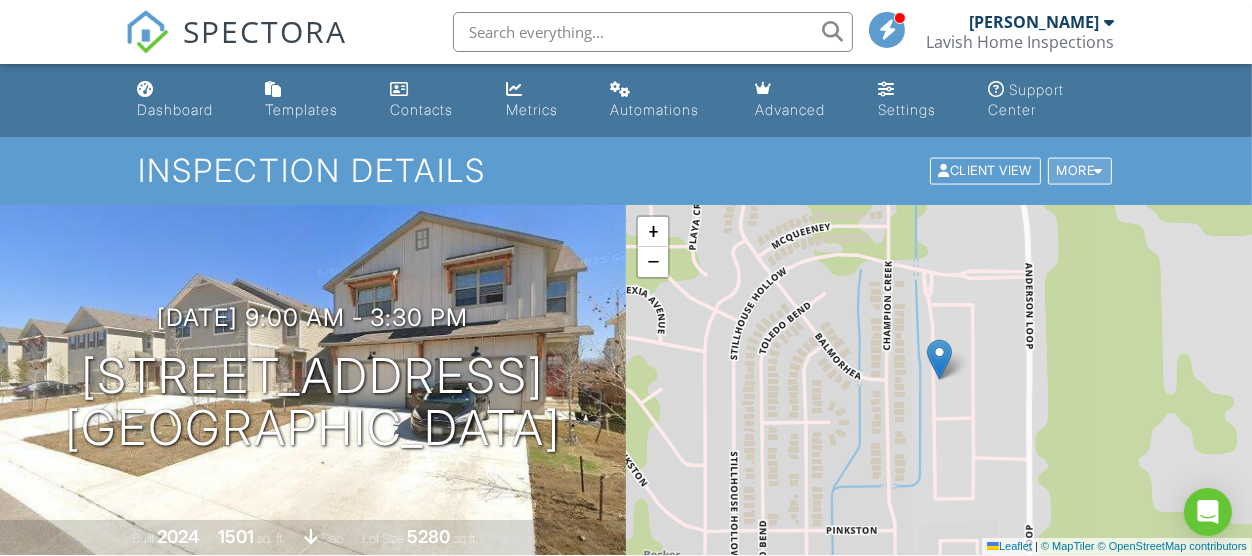 click on "More" at bounding box center [1080, 171] 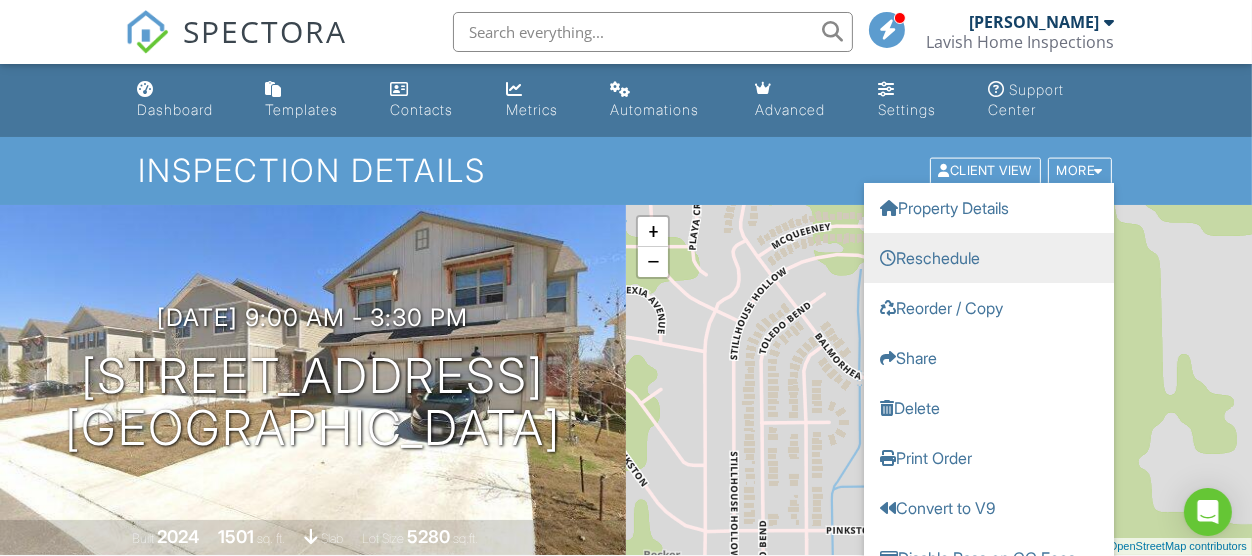 click on "Reschedule" at bounding box center (989, 258) 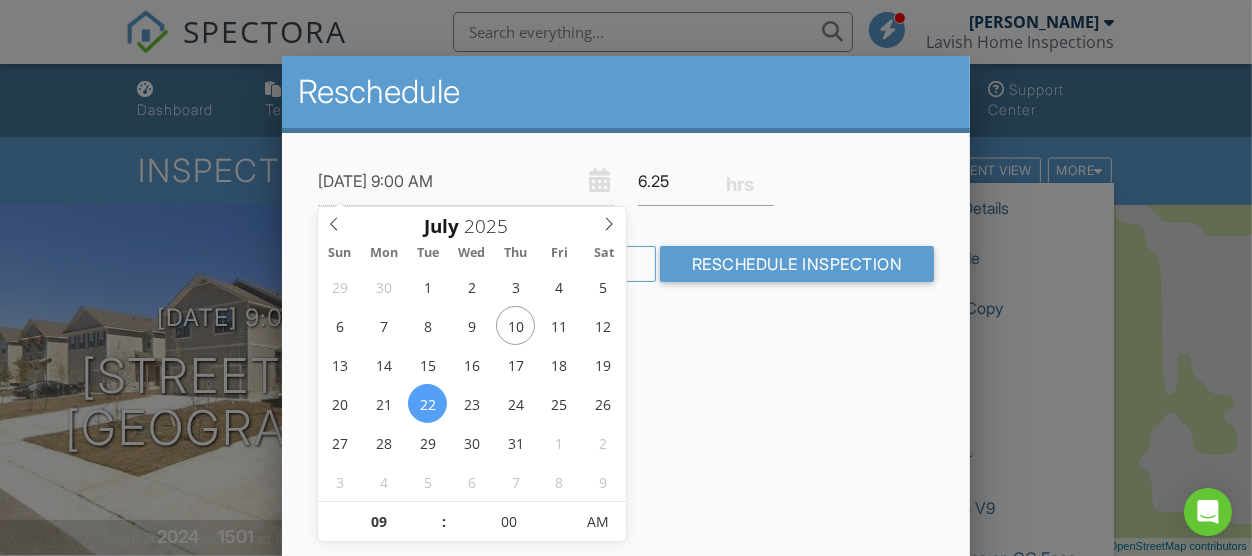 click on "6.25" at bounding box center (706, 181) 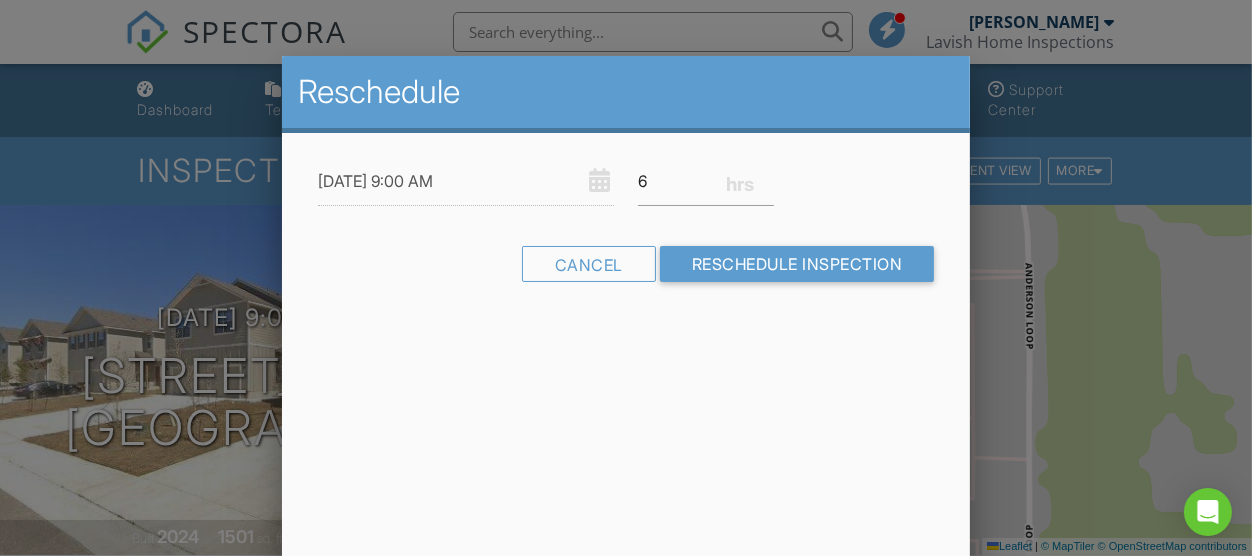 click on "6" at bounding box center [706, 181] 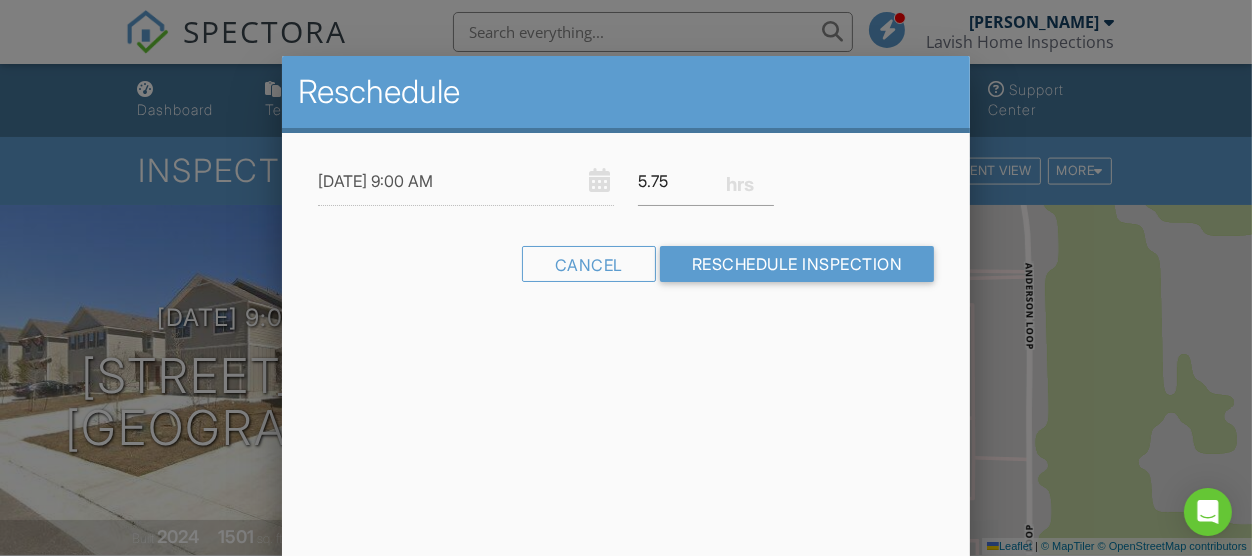 click on "5.75" at bounding box center [706, 181] 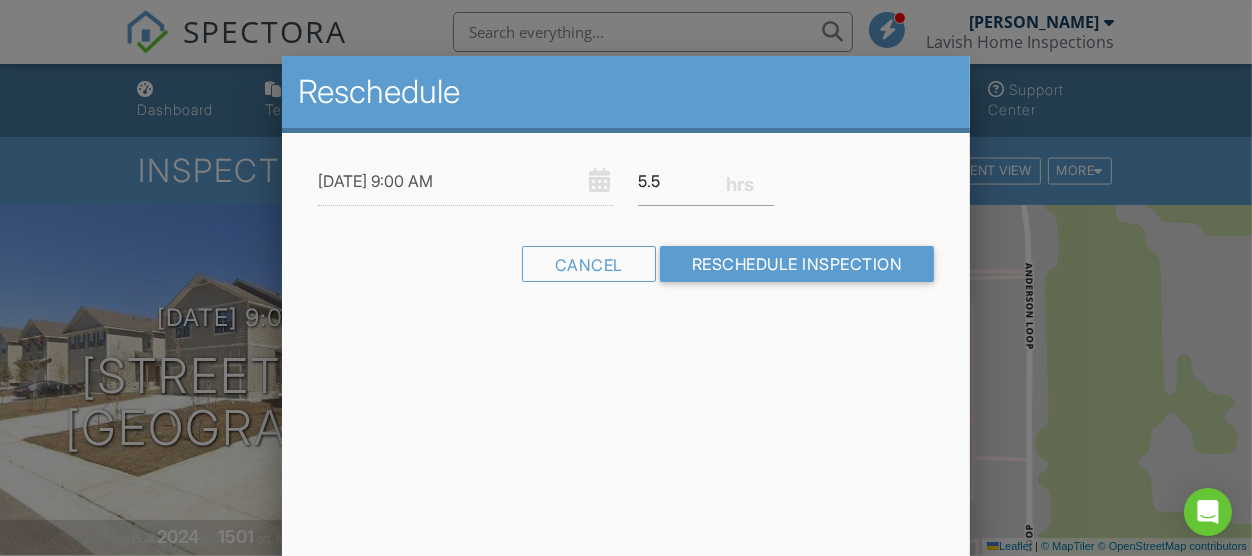 click on "5.5" at bounding box center (706, 181) 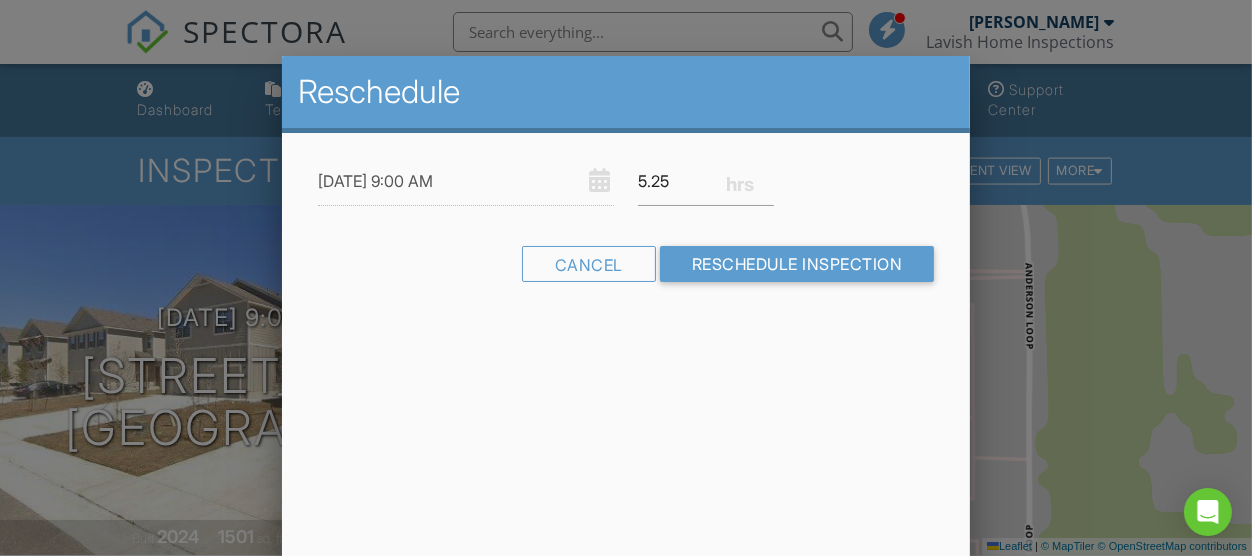click on "5.25" at bounding box center [706, 181] 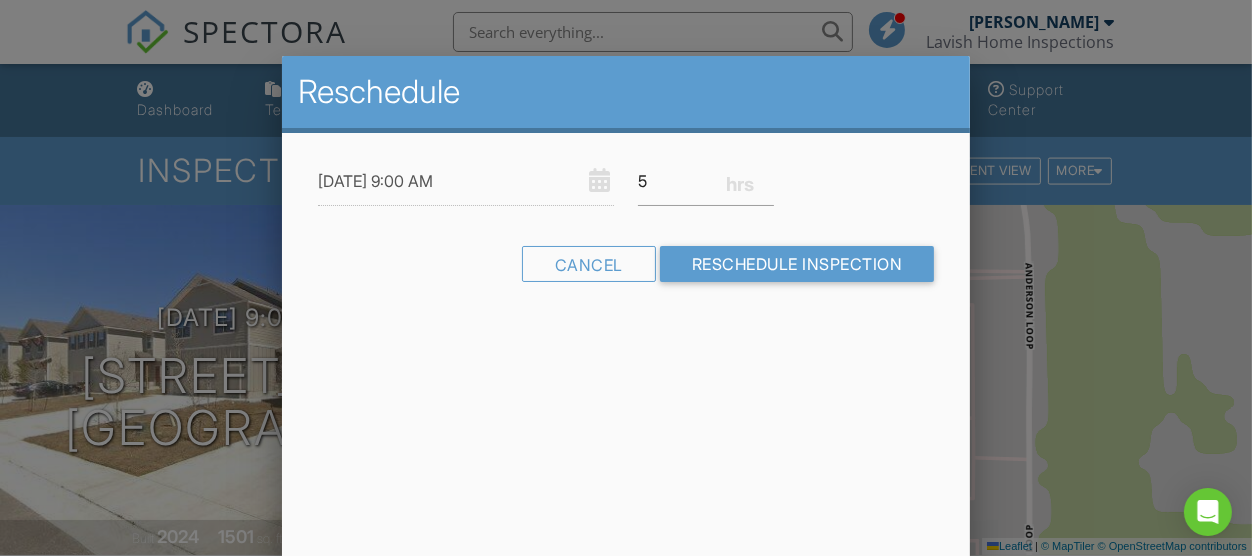 click on "5" at bounding box center [706, 181] 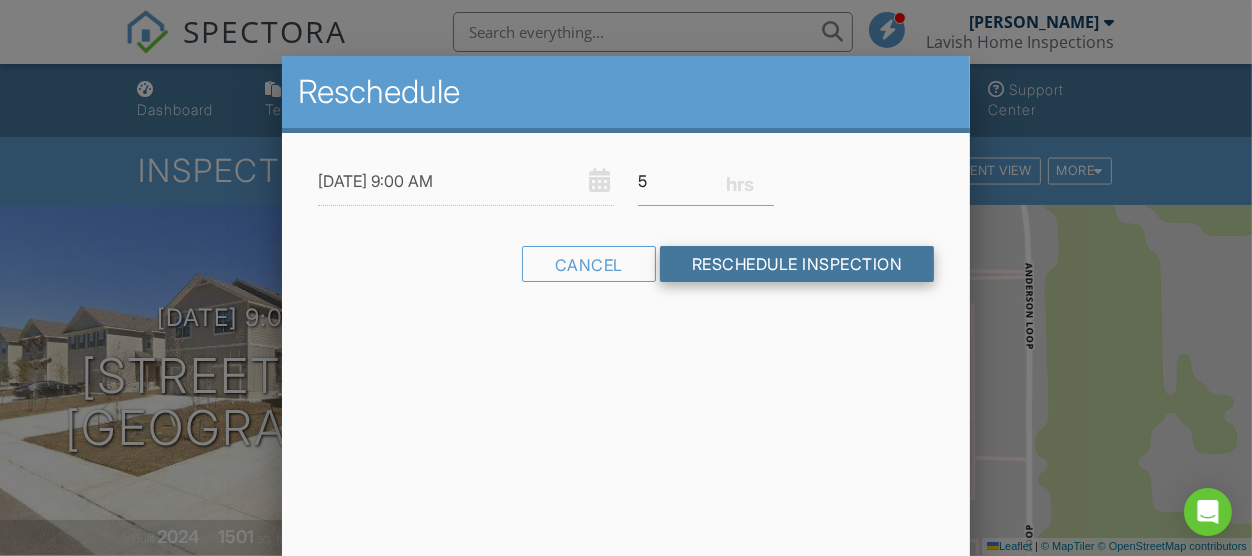 click on "Reschedule Inspection" at bounding box center [797, 264] 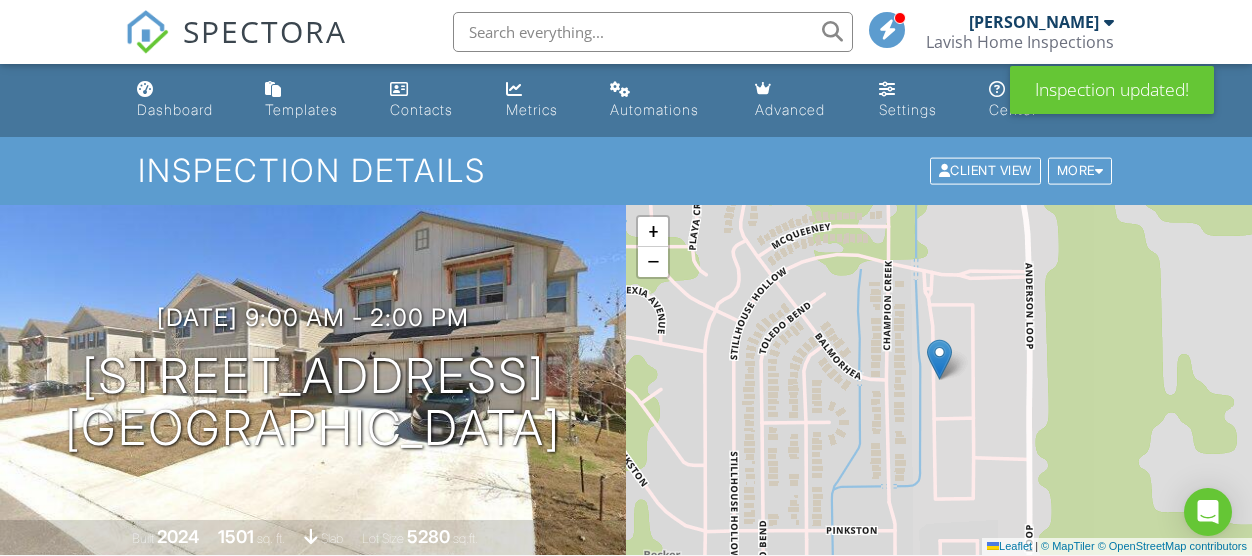 scroll, scrollTop: 0, scrollLeft: 0, axis: both 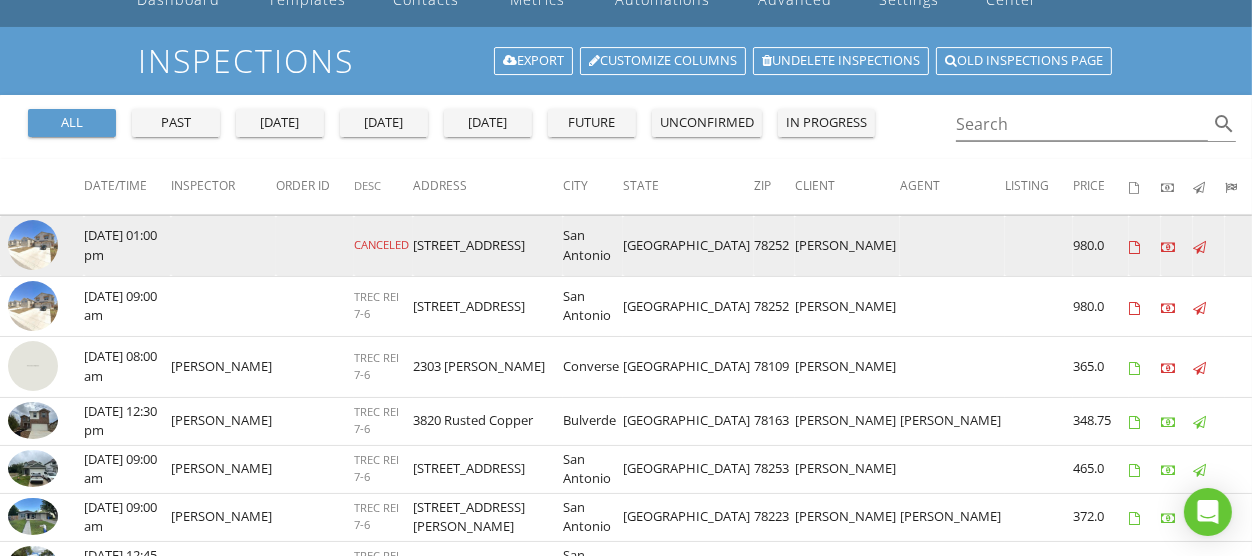click at bounding box center [33, 245] 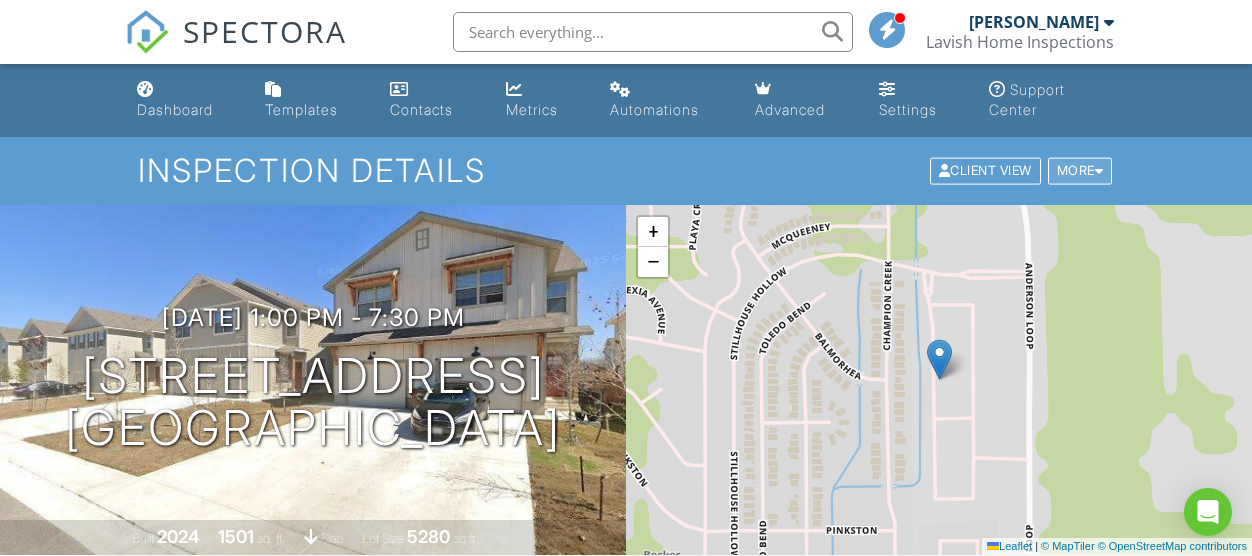 scroll, scrollTop: 0, scrollLeft: 0, axis: both 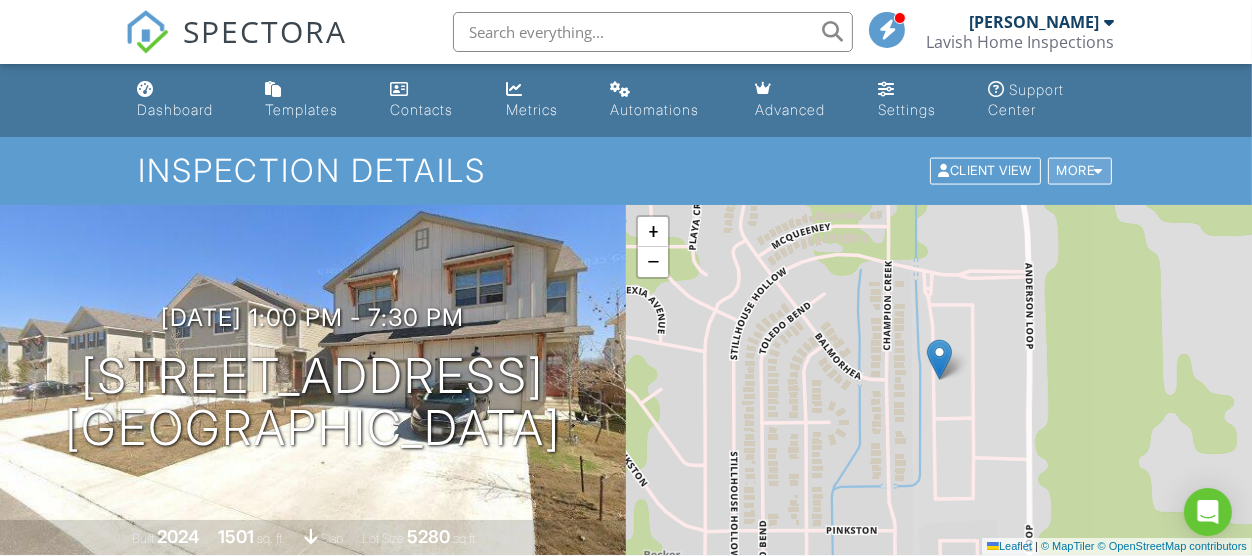 click on "More" at bounding box center [1080, 171] 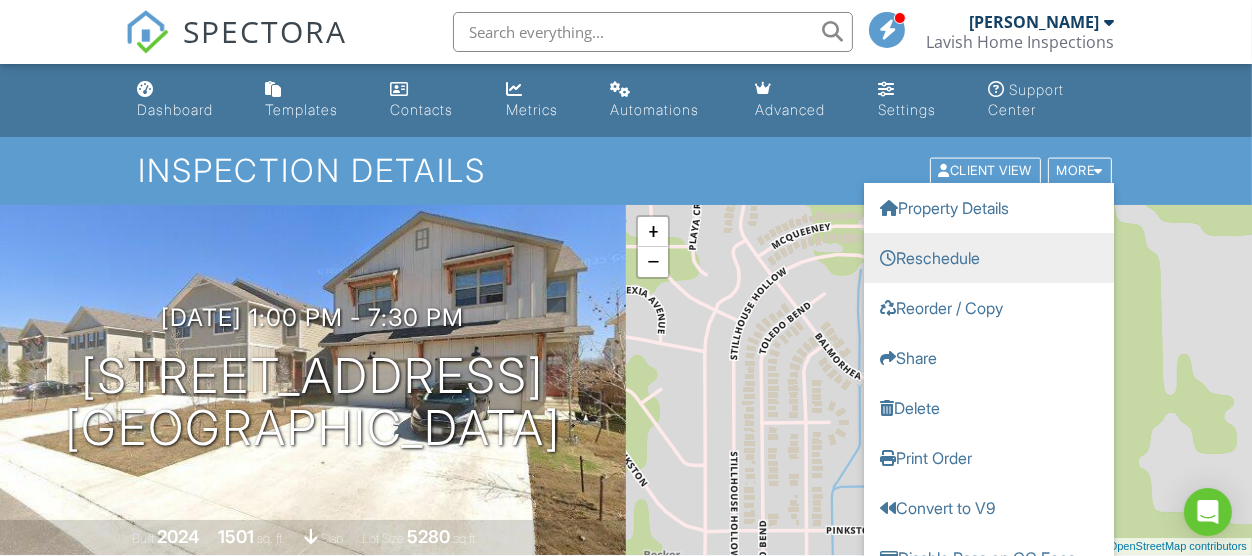 click on "Reschedule" at bounding box center (989, 258) 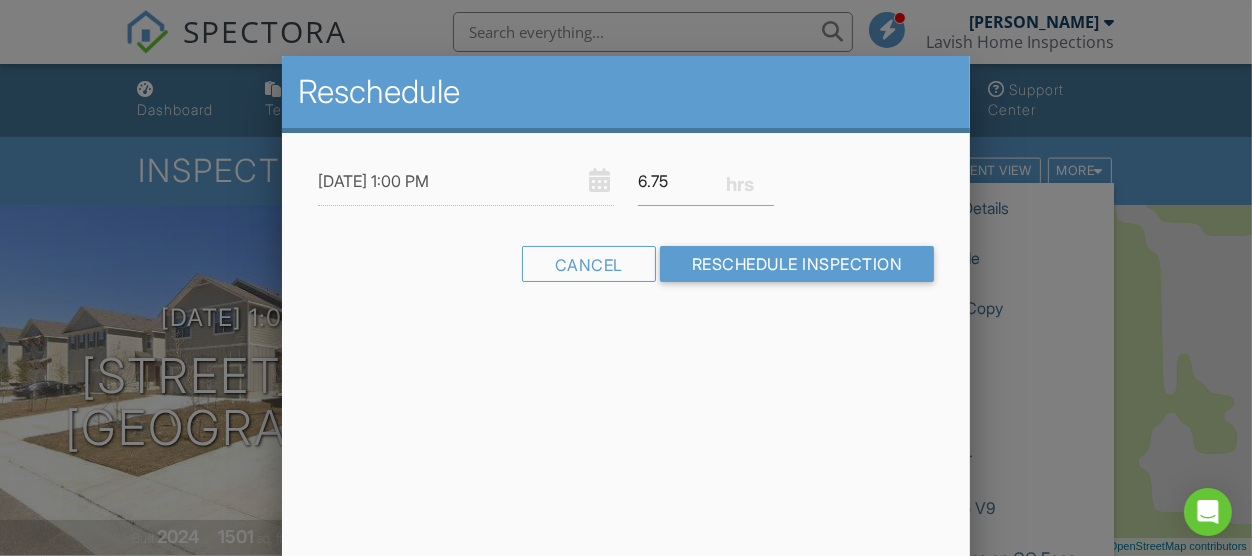 click on "6.75" at bounding box center (706, 181) 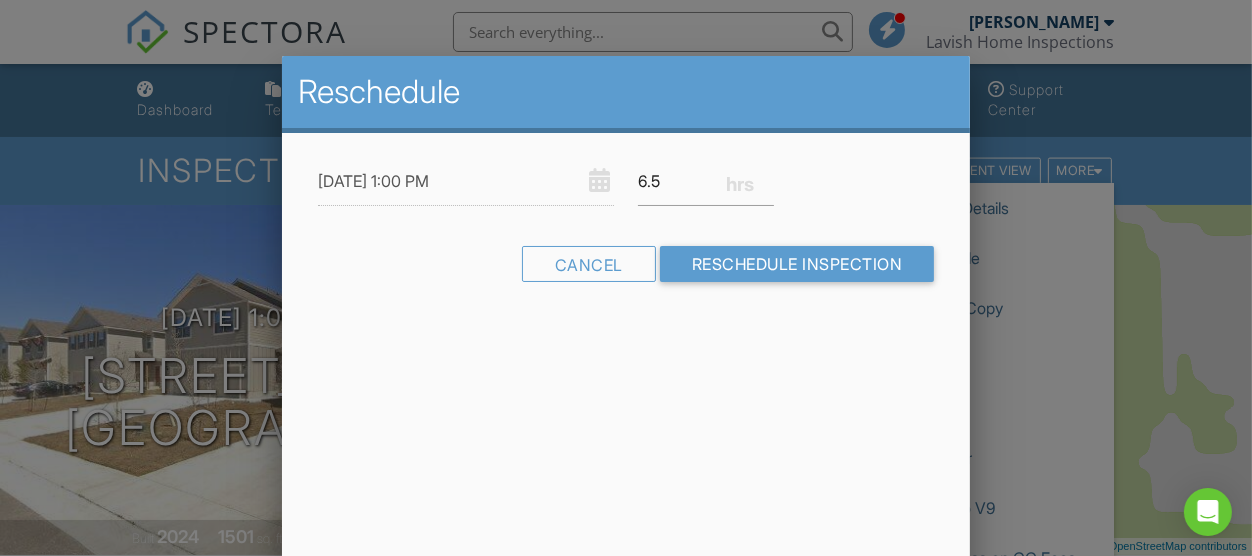 click on "6.5" at bounding box center (706, 181) 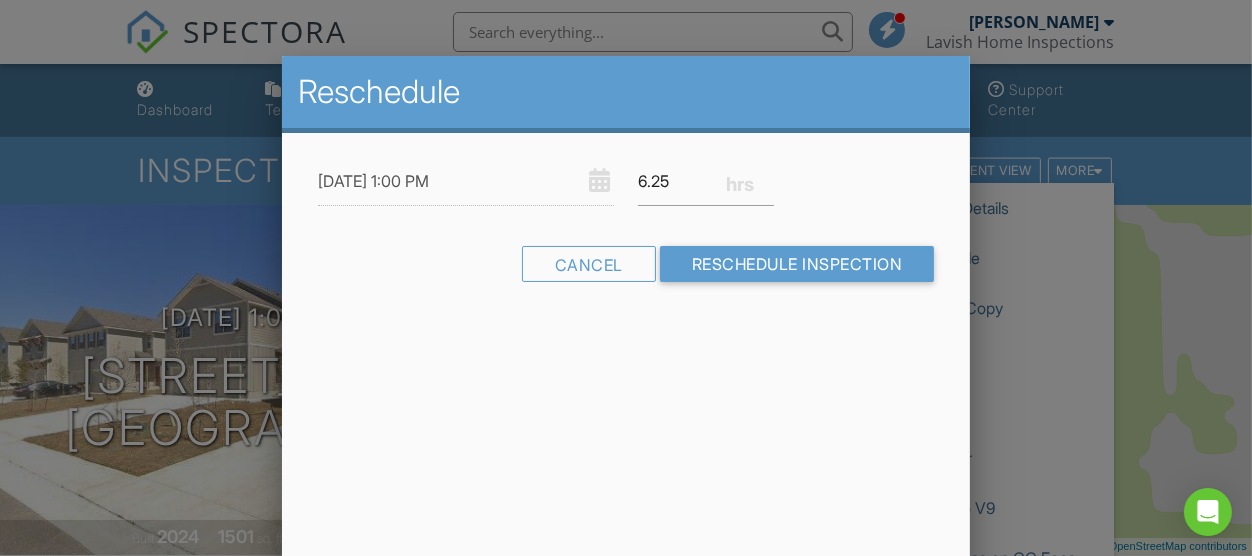click on "6.25" at bounding box center [706, 181] 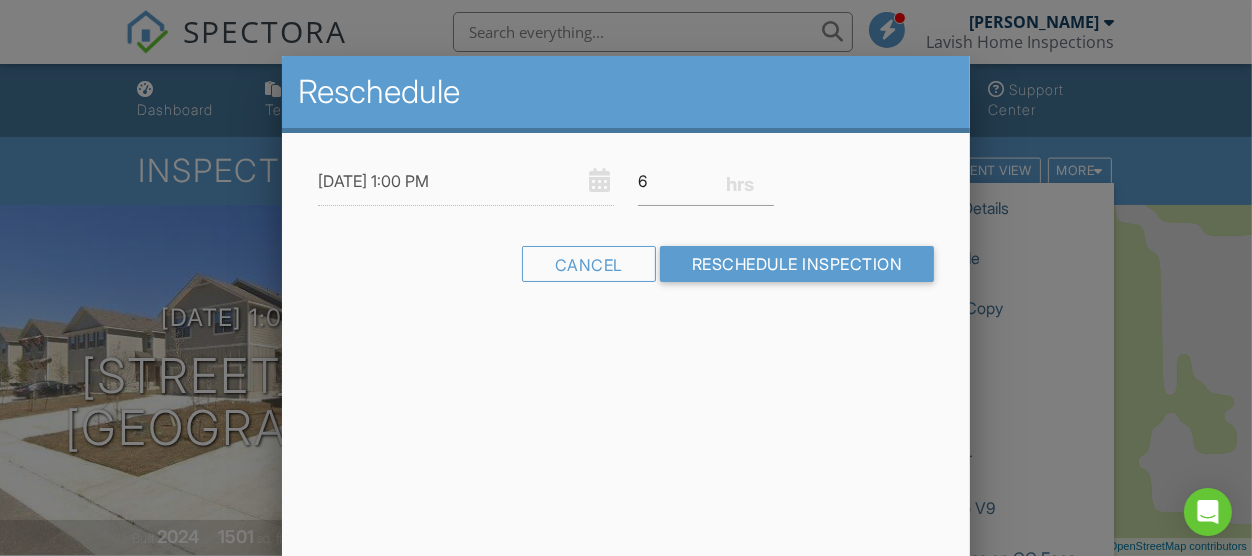 click on "6" at bounding box center [706, 181] 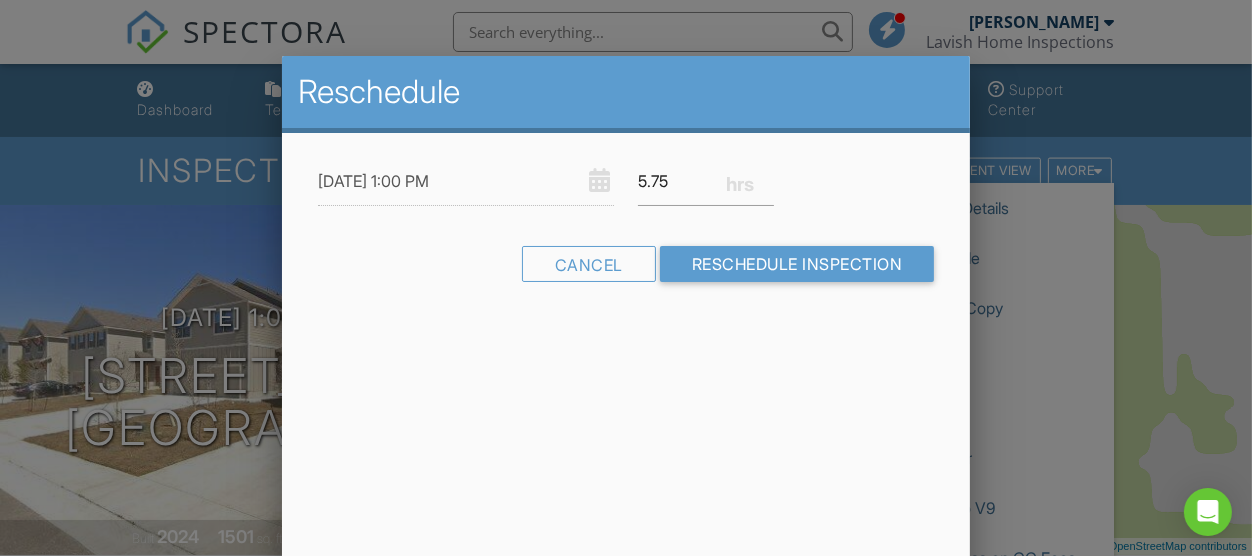 click on "5.75" at bounding box center (706, 181) 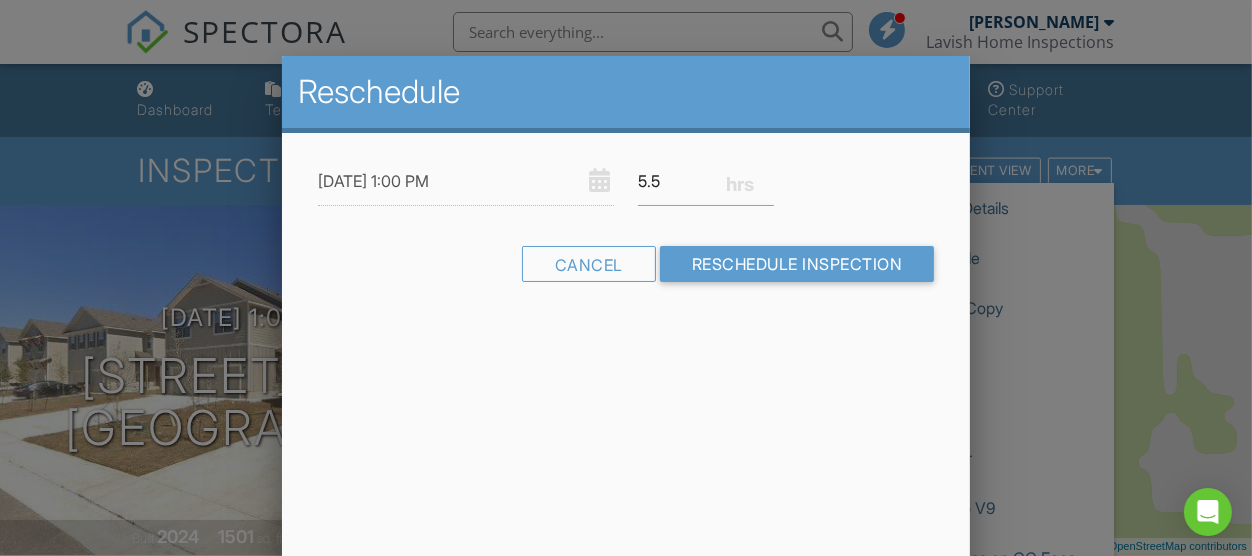click on "5.5" at bounding box center [706, 181] 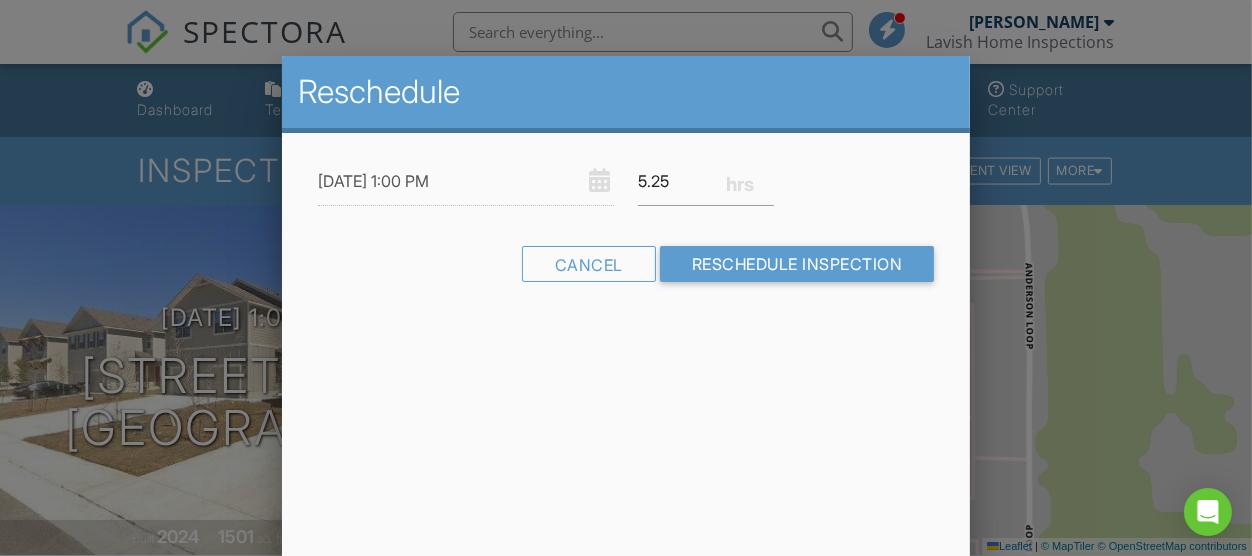 click on "5.25" at bounding box center [706, 181] 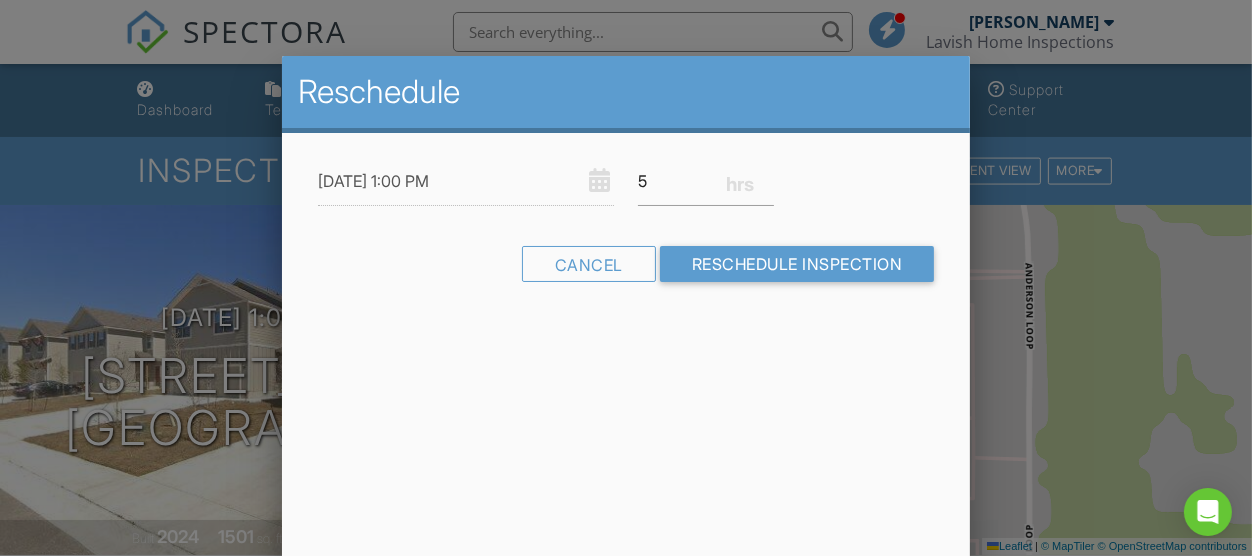 type on "5" 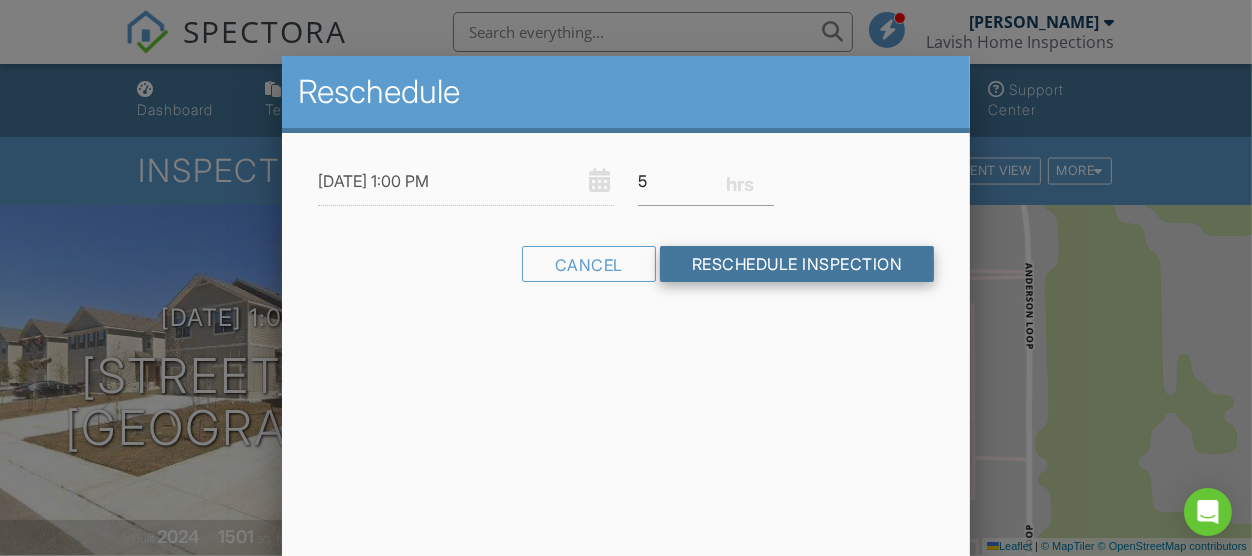 click on "Reschedule Inspection" at bounding box center (797, 264) 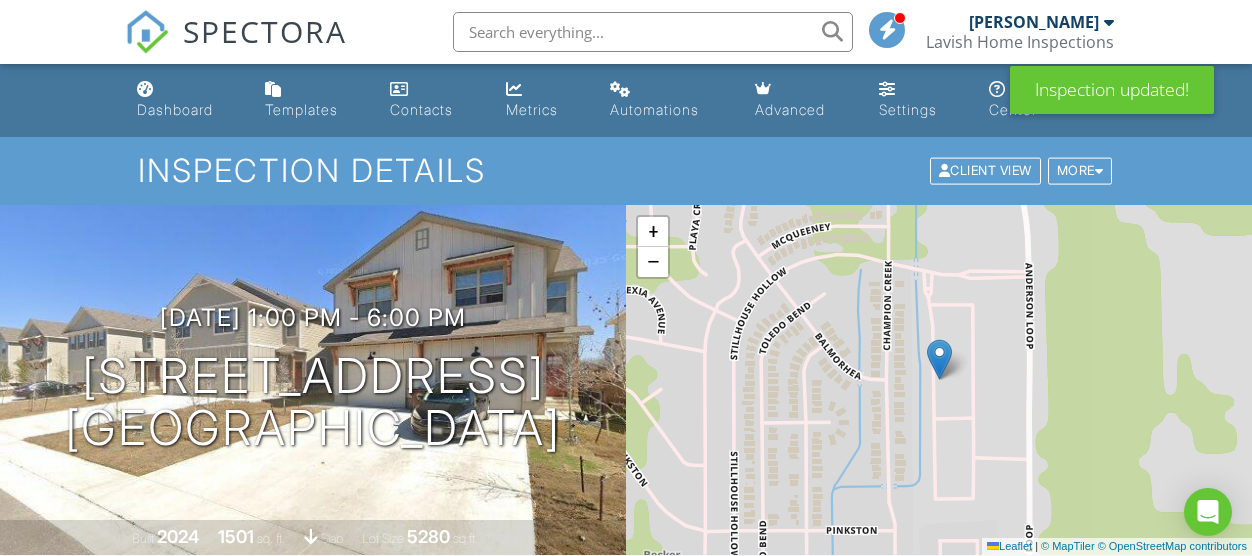 scroll, scrollTop: 0, scrollLeft: 0, axis: both 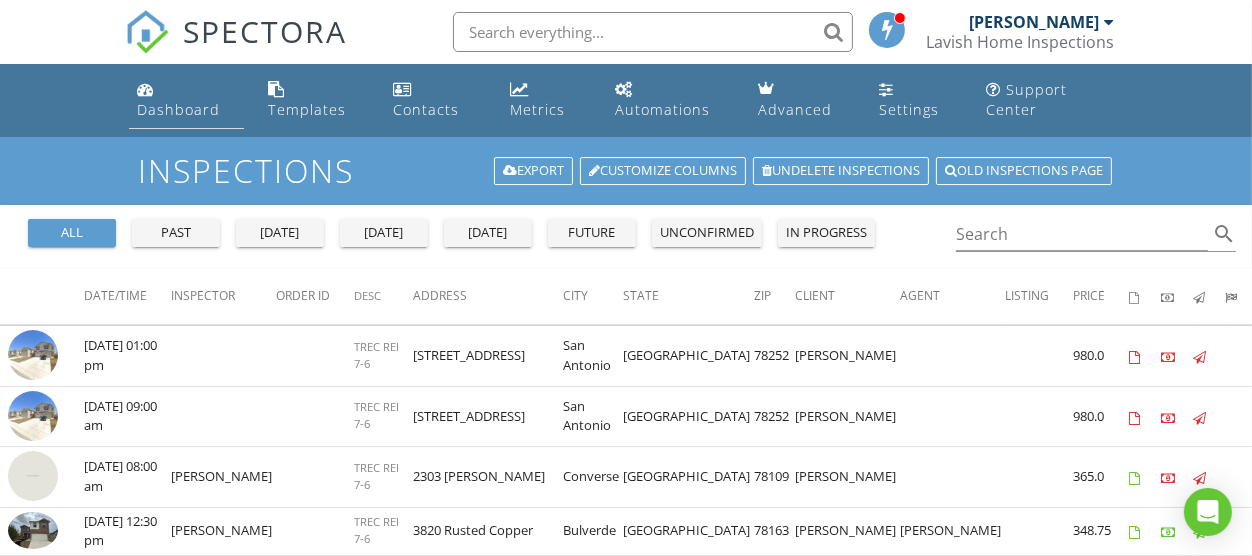 click on "Dashboard" at bounding box center (186, 100) 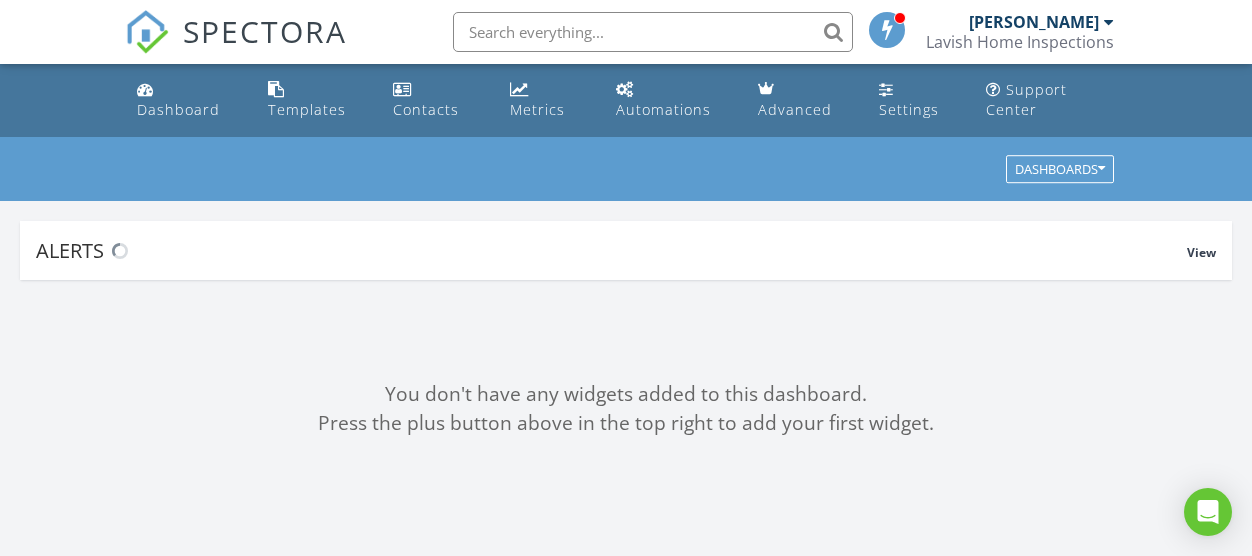 scroll, scrollTop: 0, scrollLeft: 0, axis: both 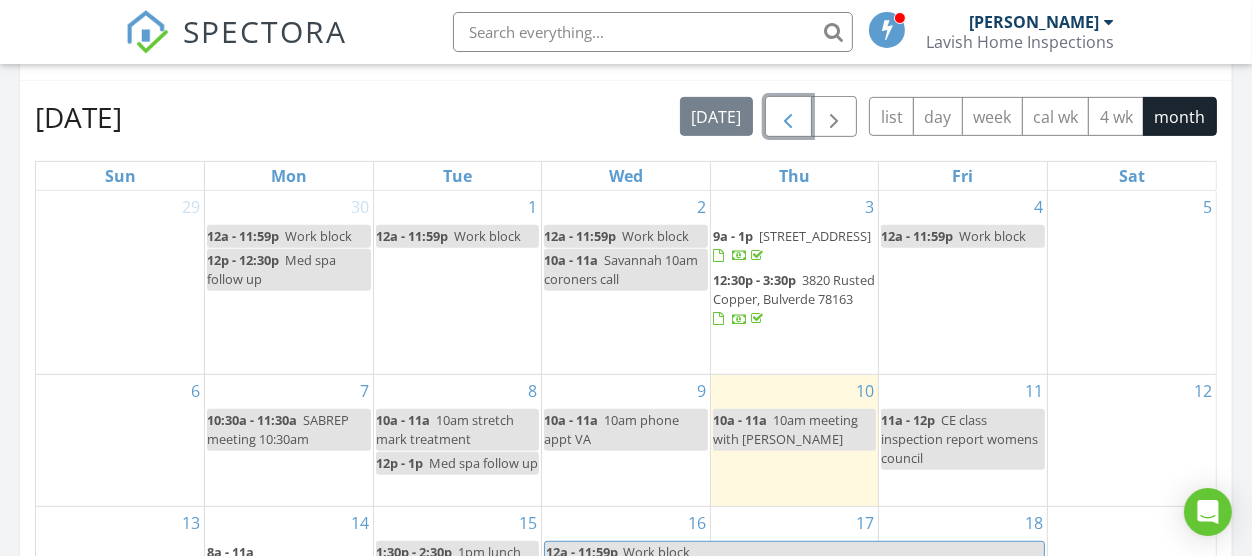 click at bounding box center (788, 117) 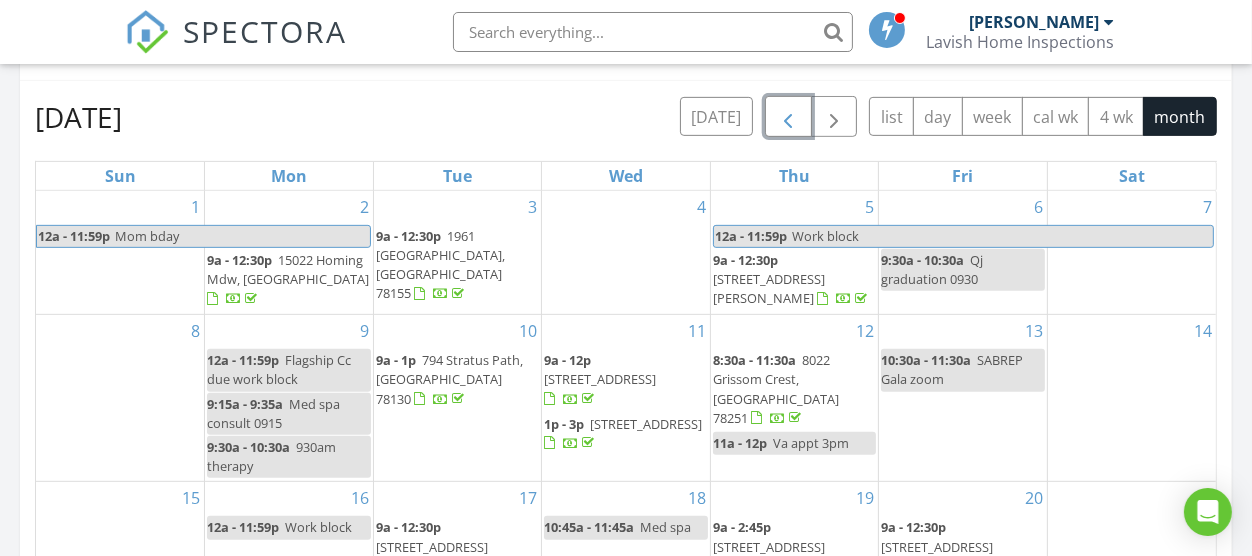 scroll, scrollTop: 18, scrollLeft: 0, axis: vertical 